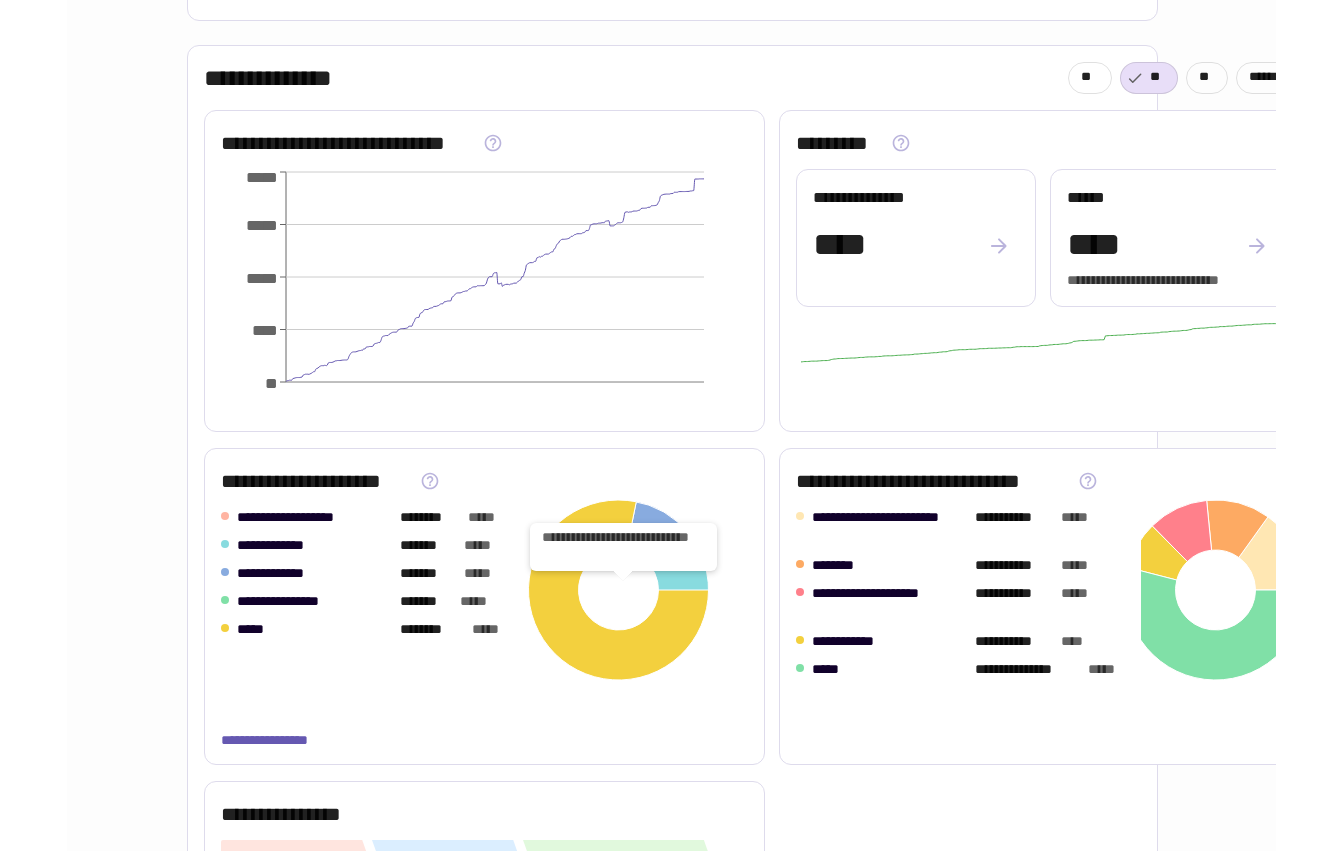 scroll, scrollTop: 0, scrollLeft: 0, axis: both 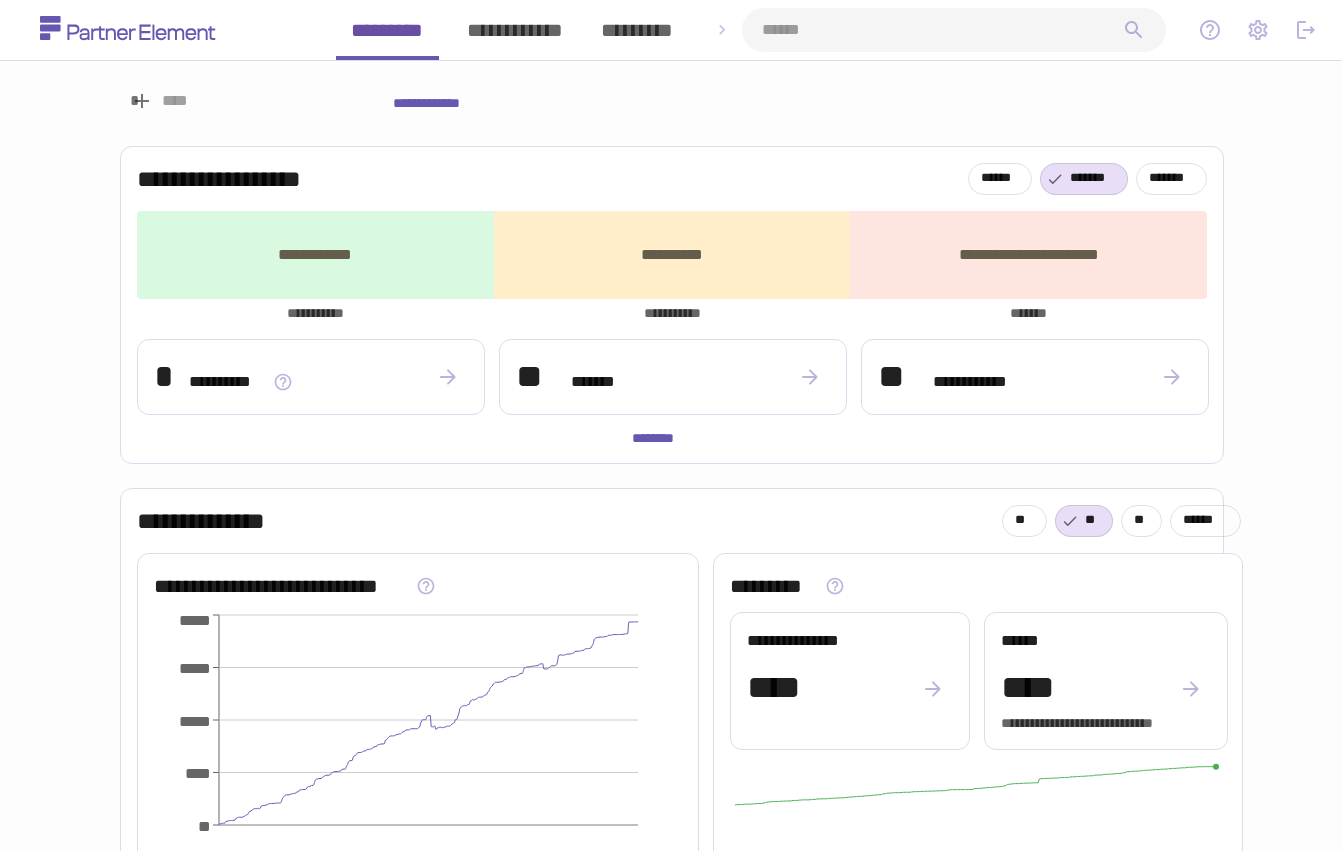 click on "*********" at bounding box center [637, 30] 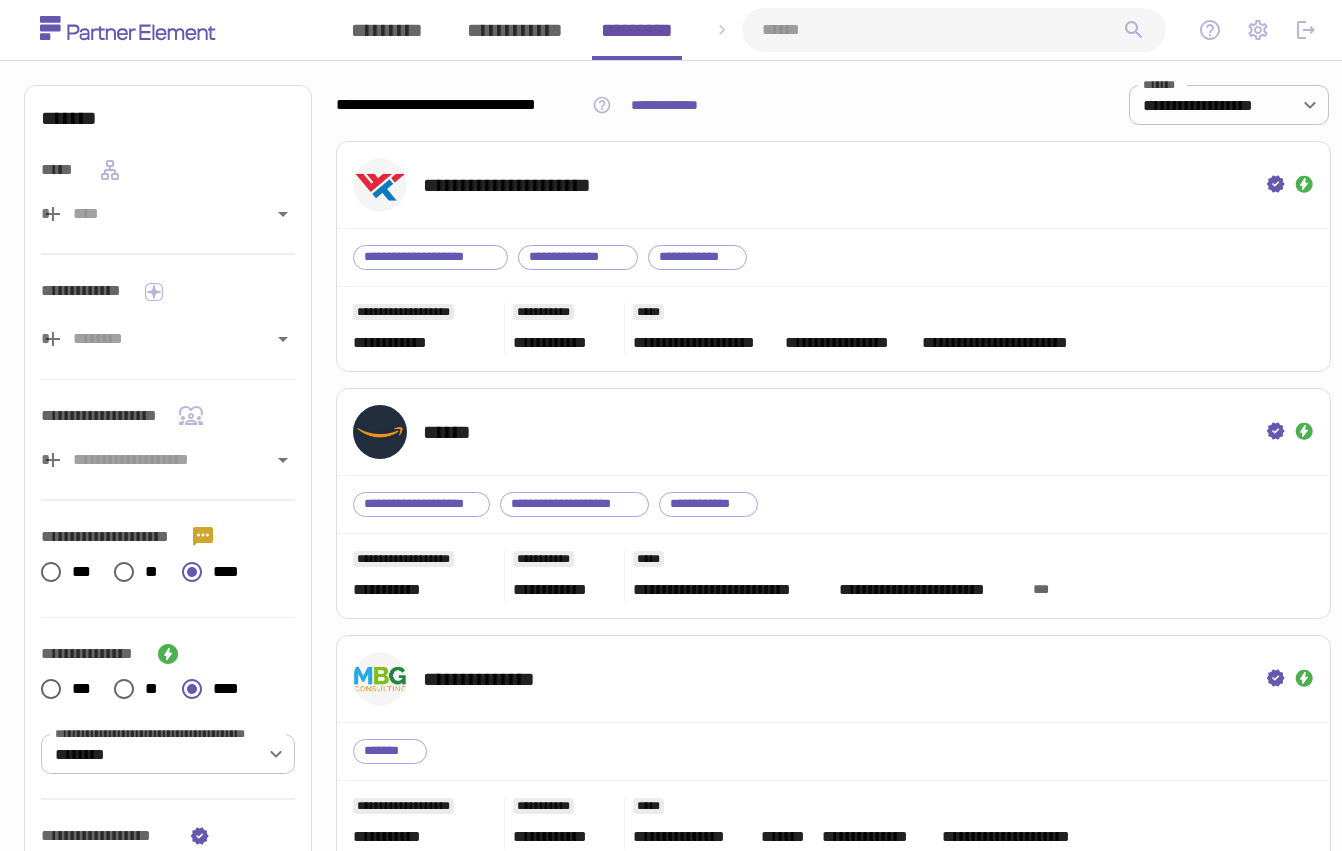 click at bounding box center [168, 339] 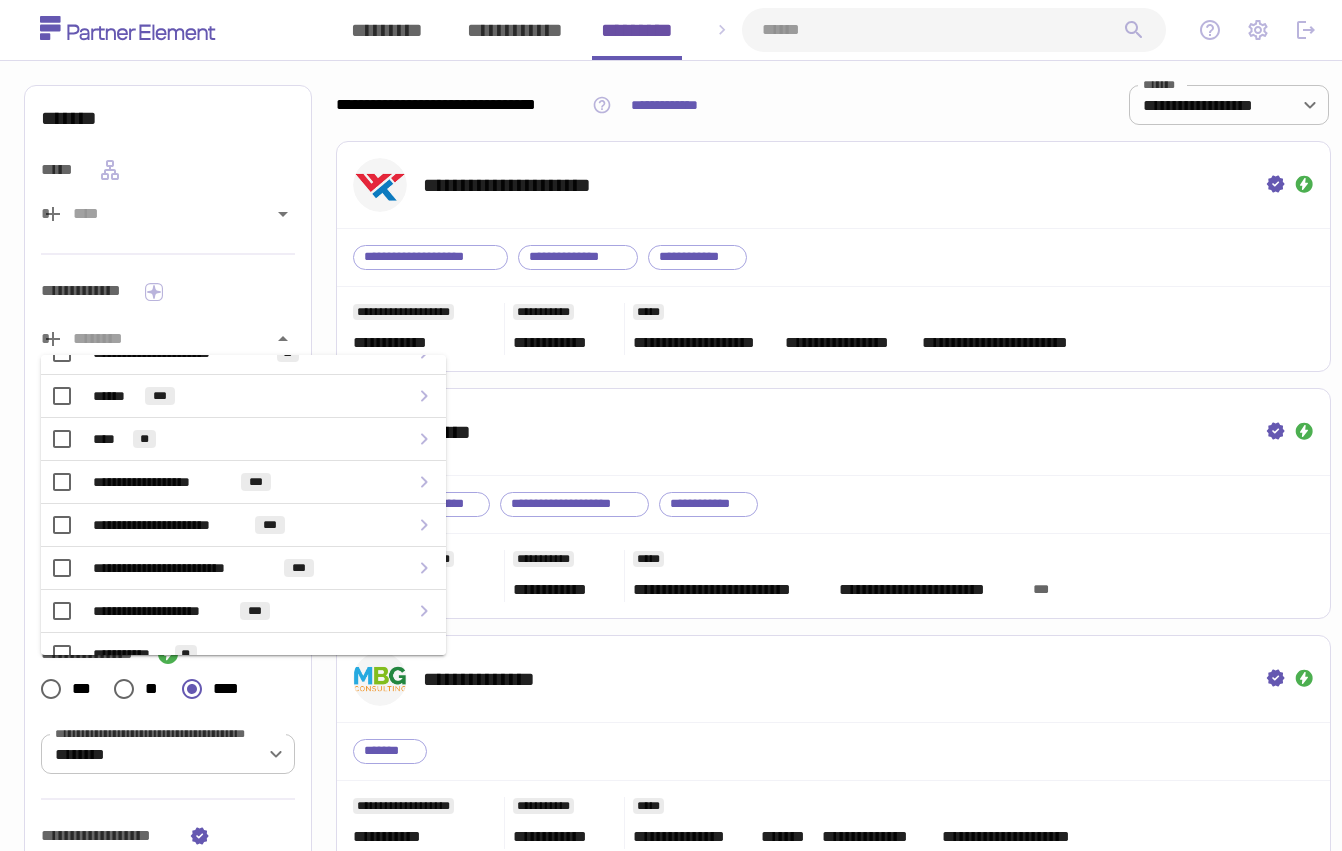 scroll, scrollTop: 173, scrollLeft: 0, axis: vertical 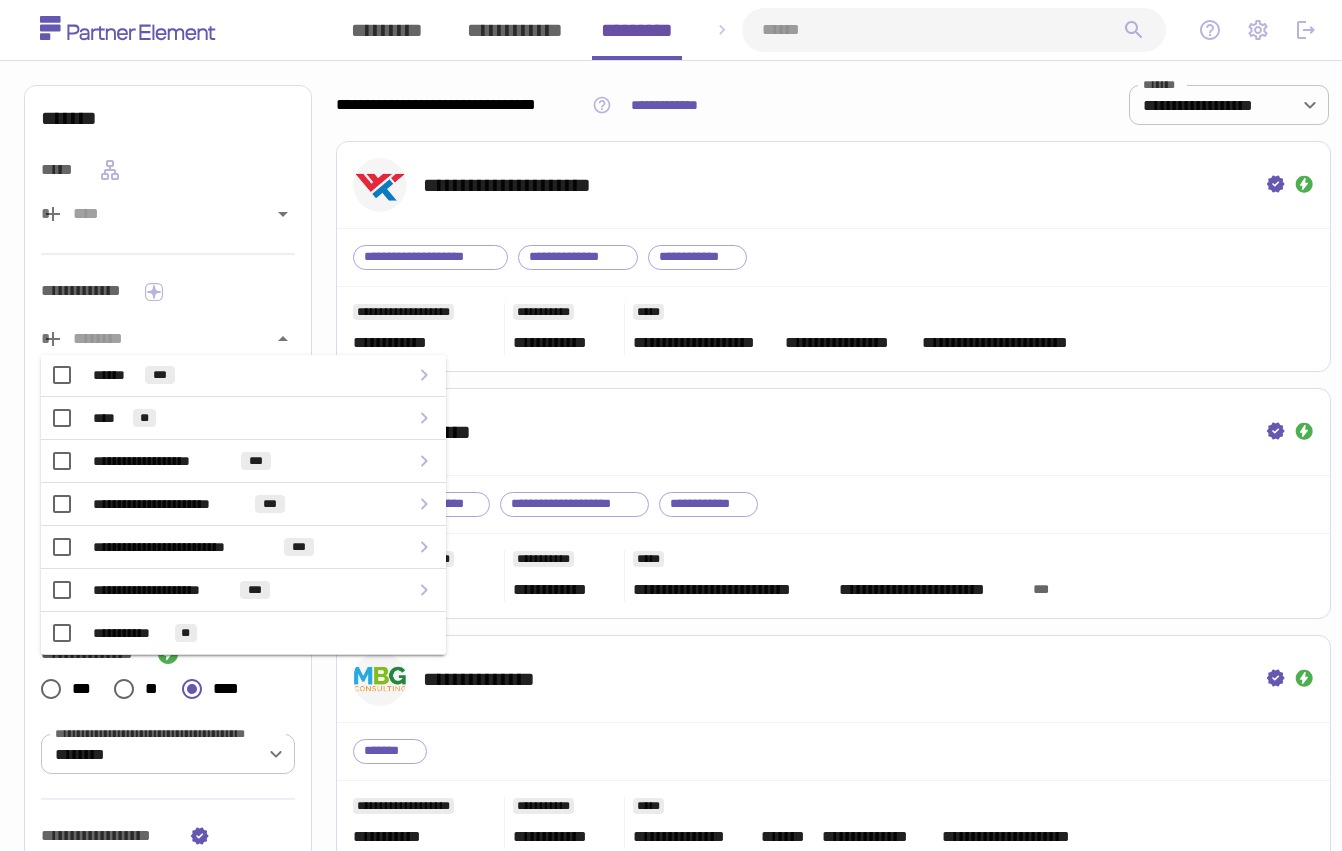 click 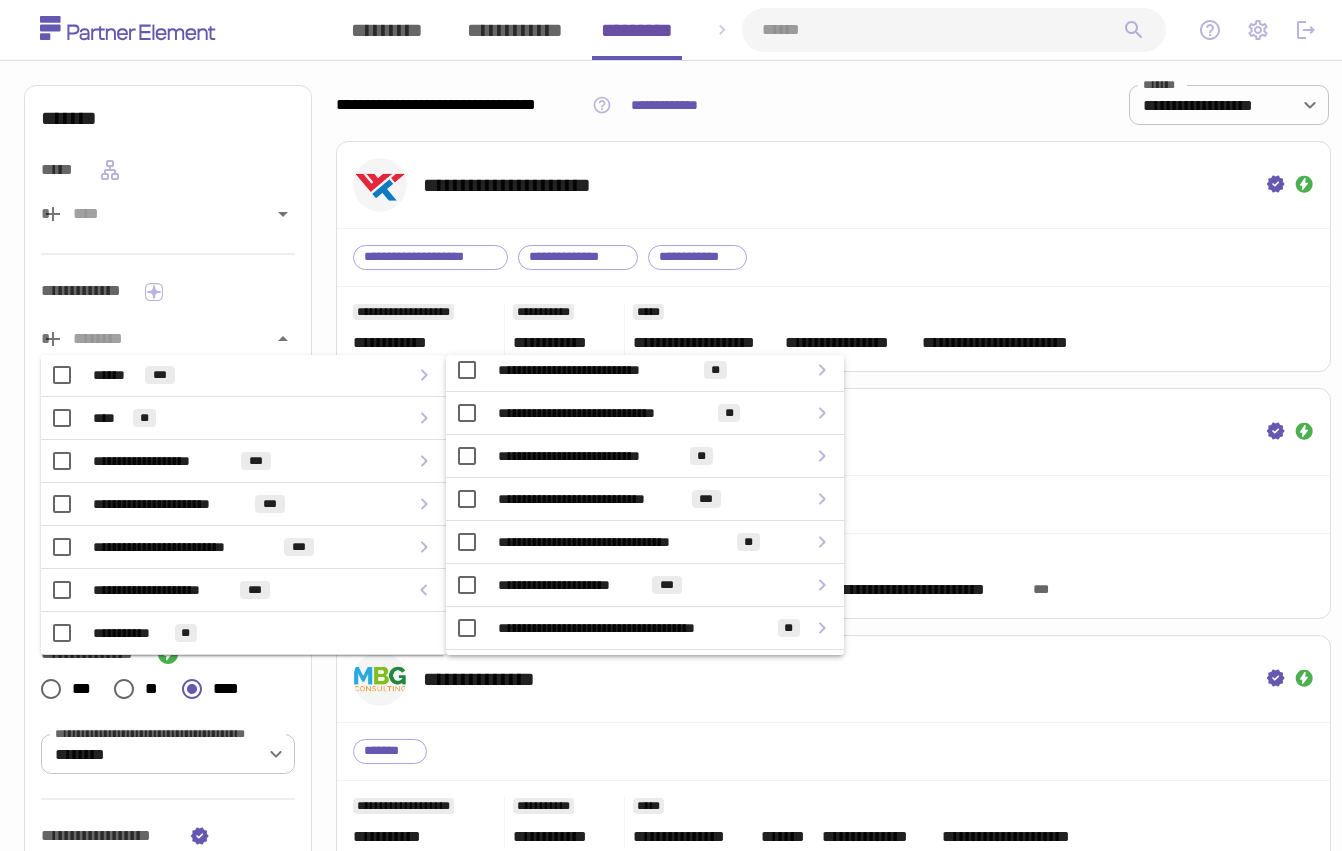 scroll, scrollTop: 511, scrollLeft: 0, axis: vertical 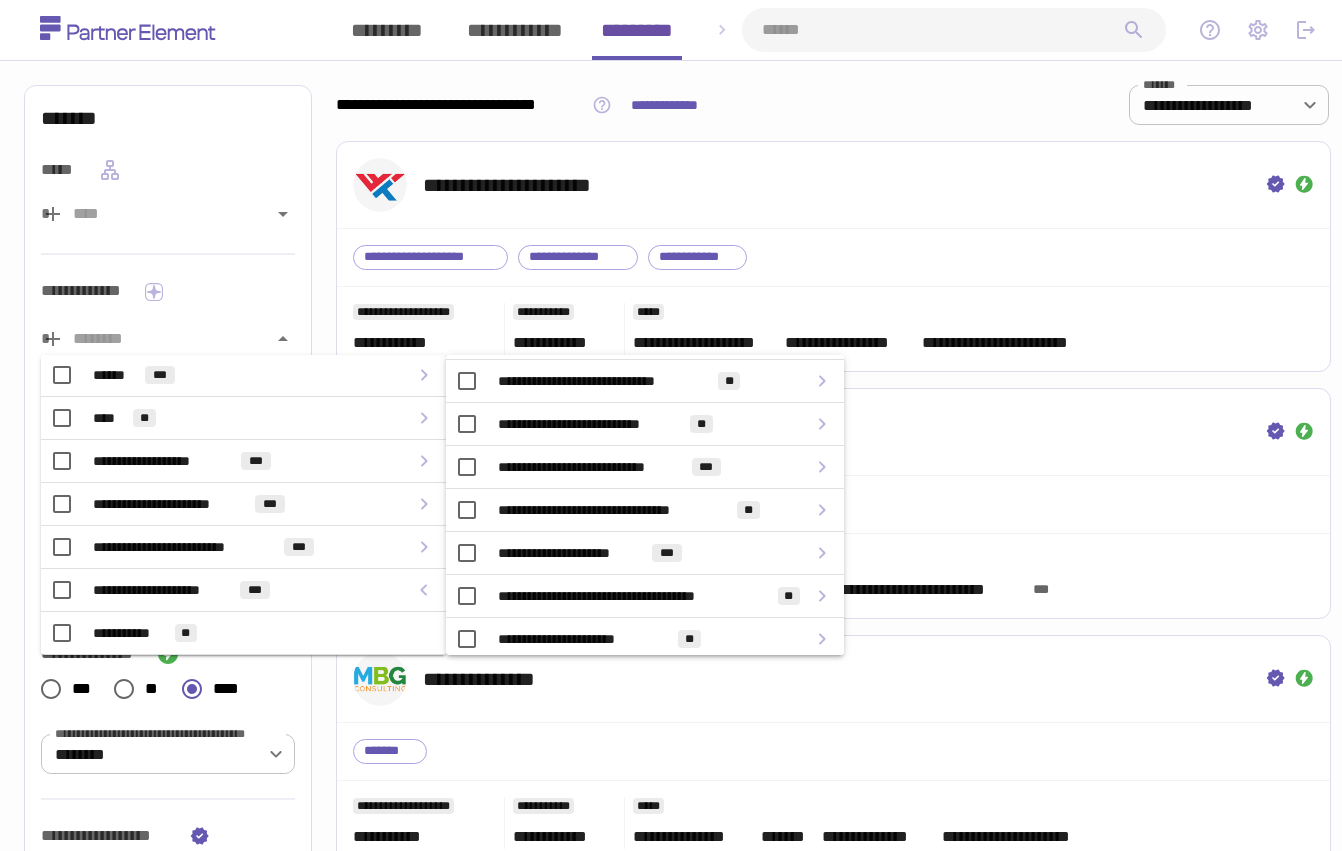 click on "**********" at bounding box center [570, 553] 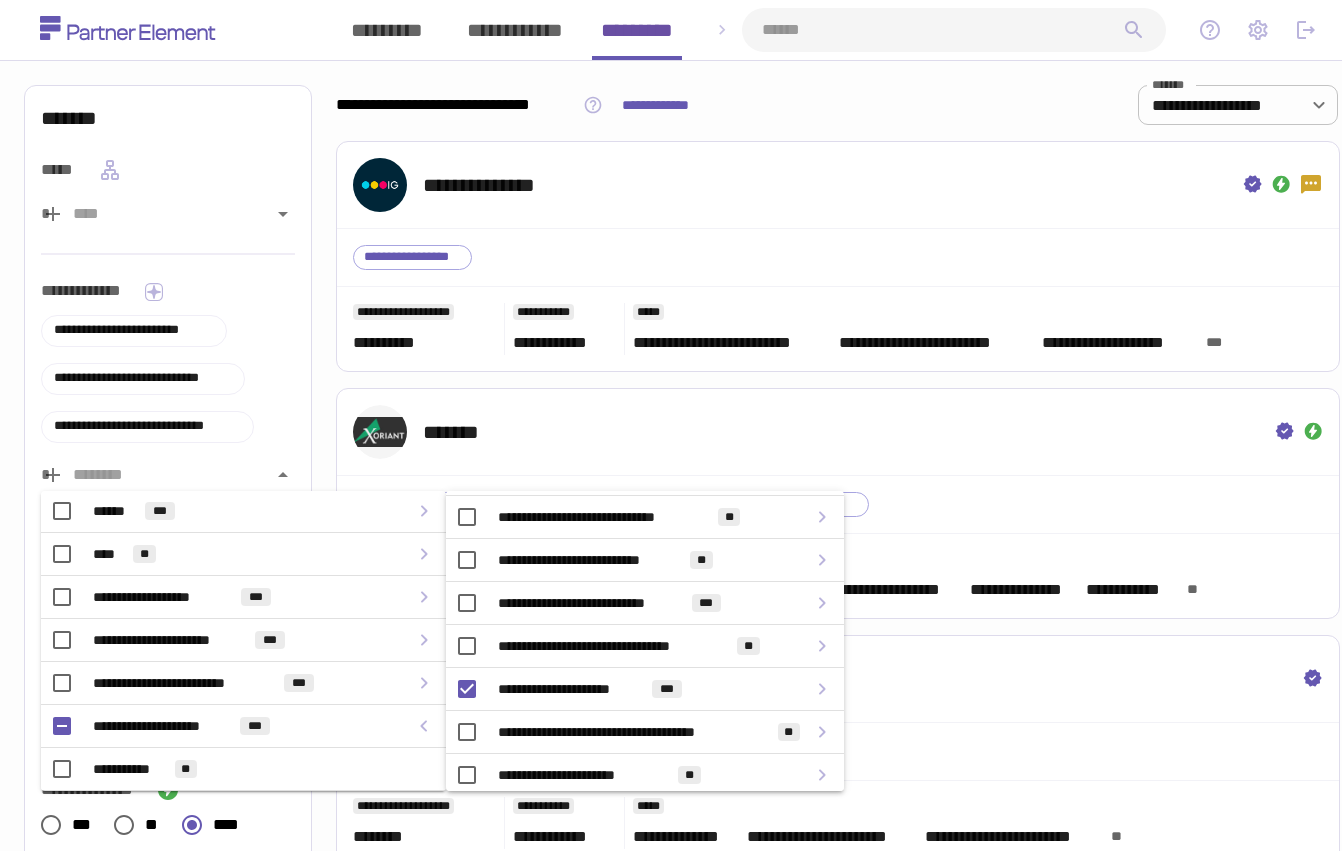 click on "**********" at bounding box center [831, 2578] 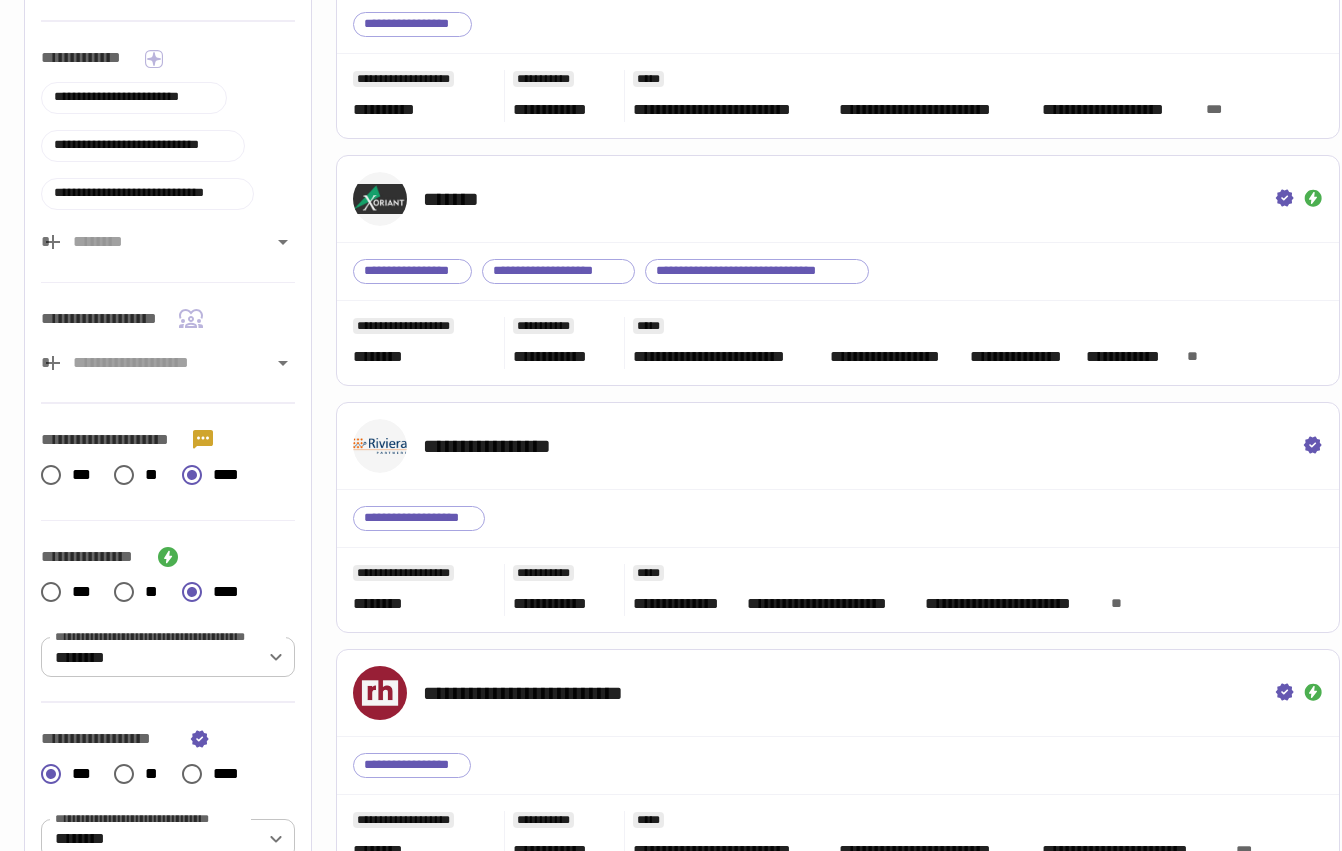 scroll, scrollTop: 283, scrollLeft: 0, axis: vertical 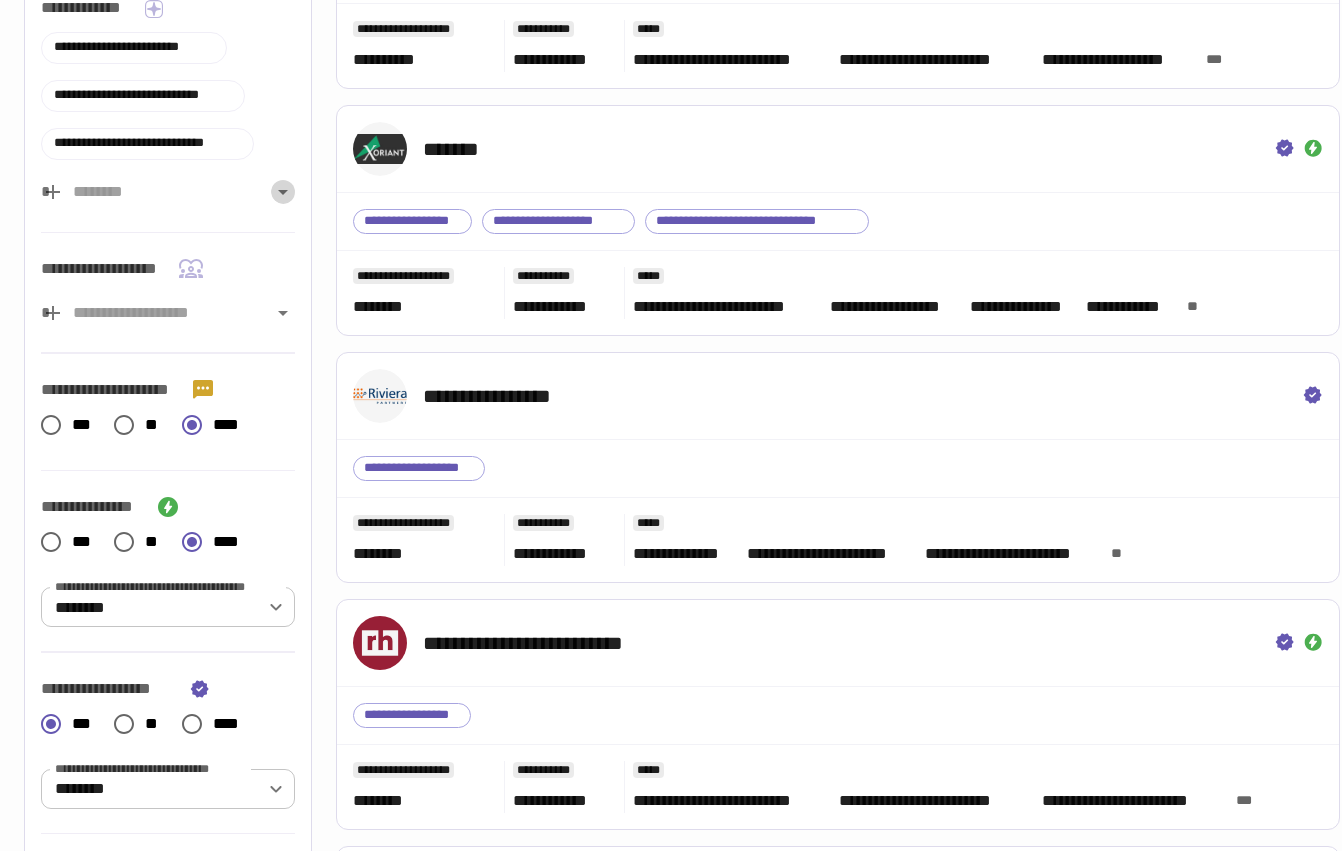 click 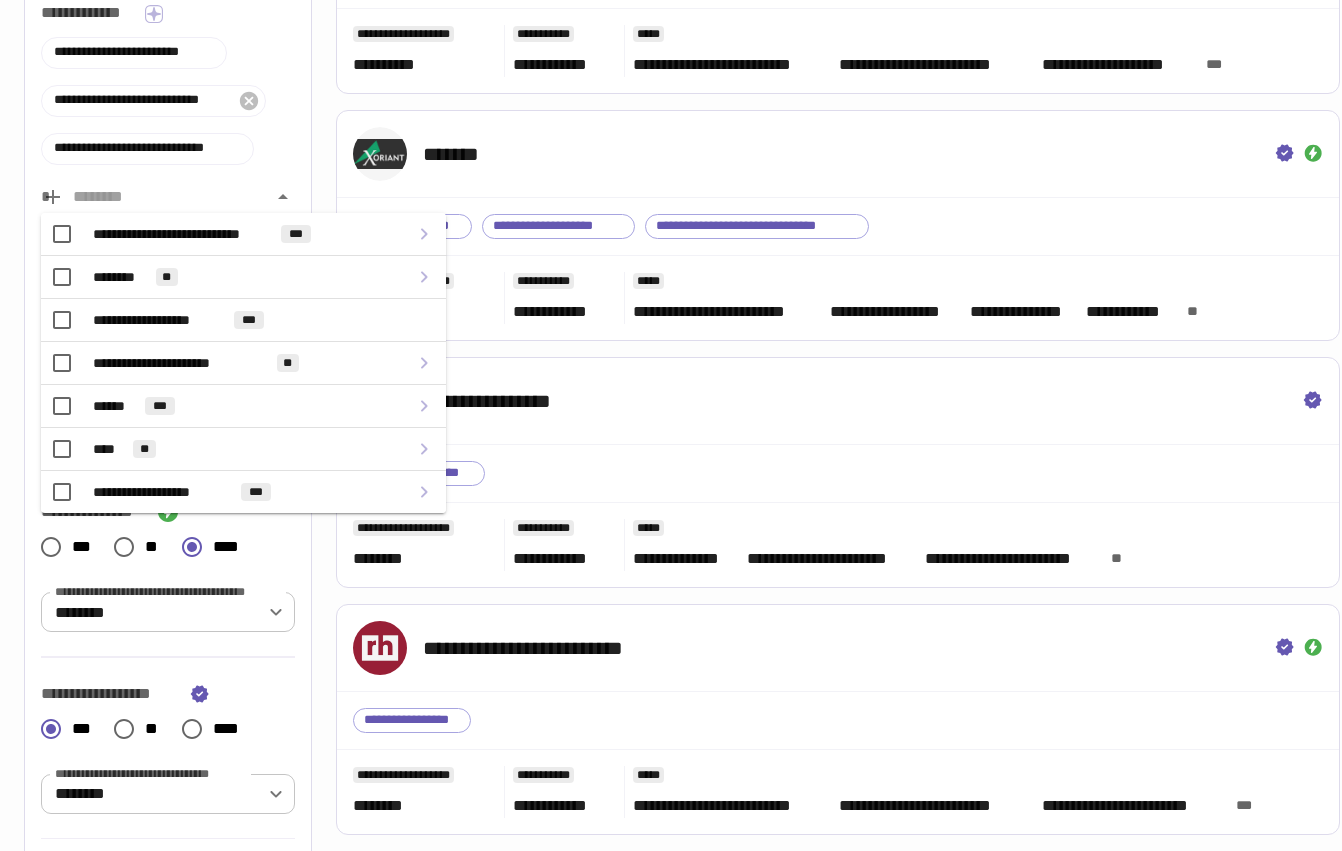 click 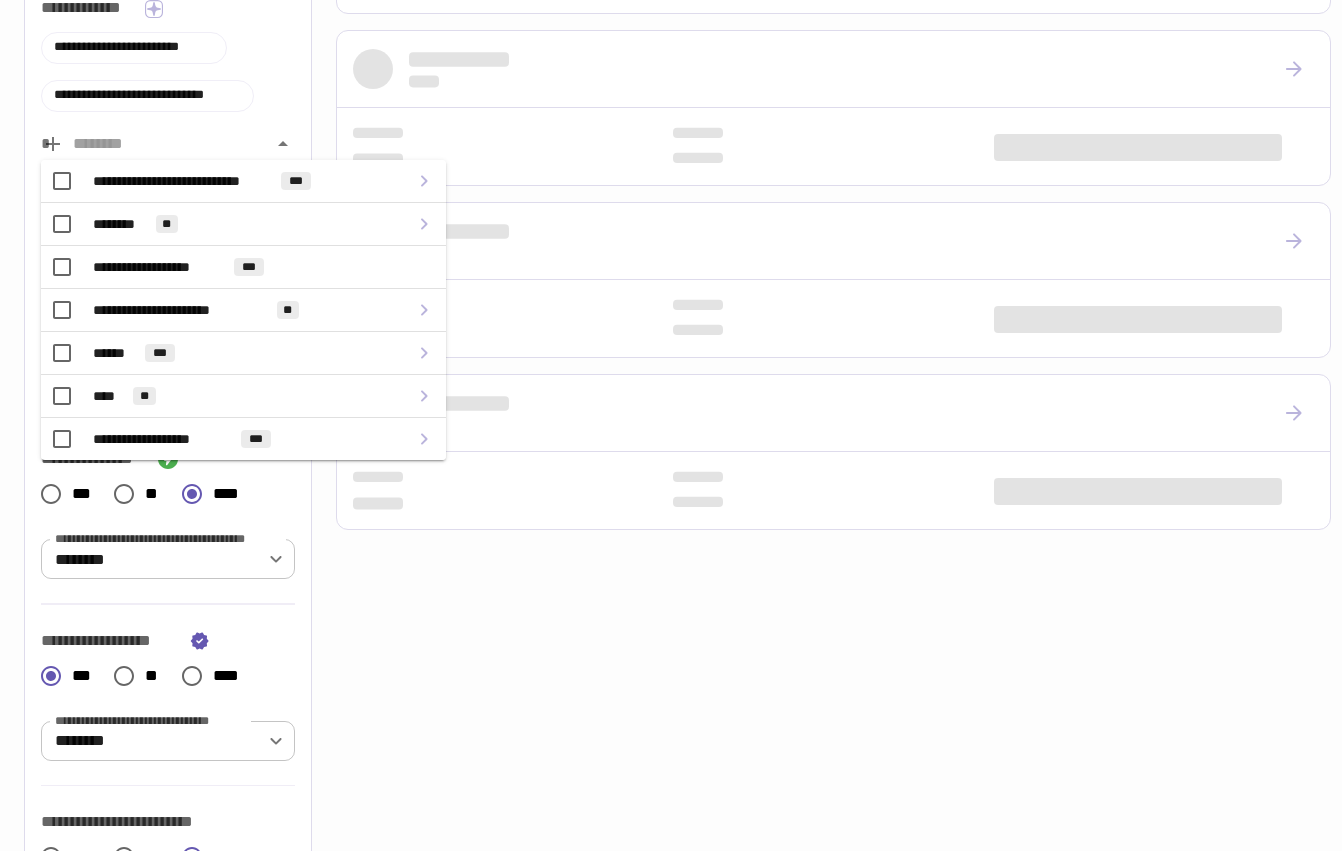click on "**********" at bounding box center [168, 76] 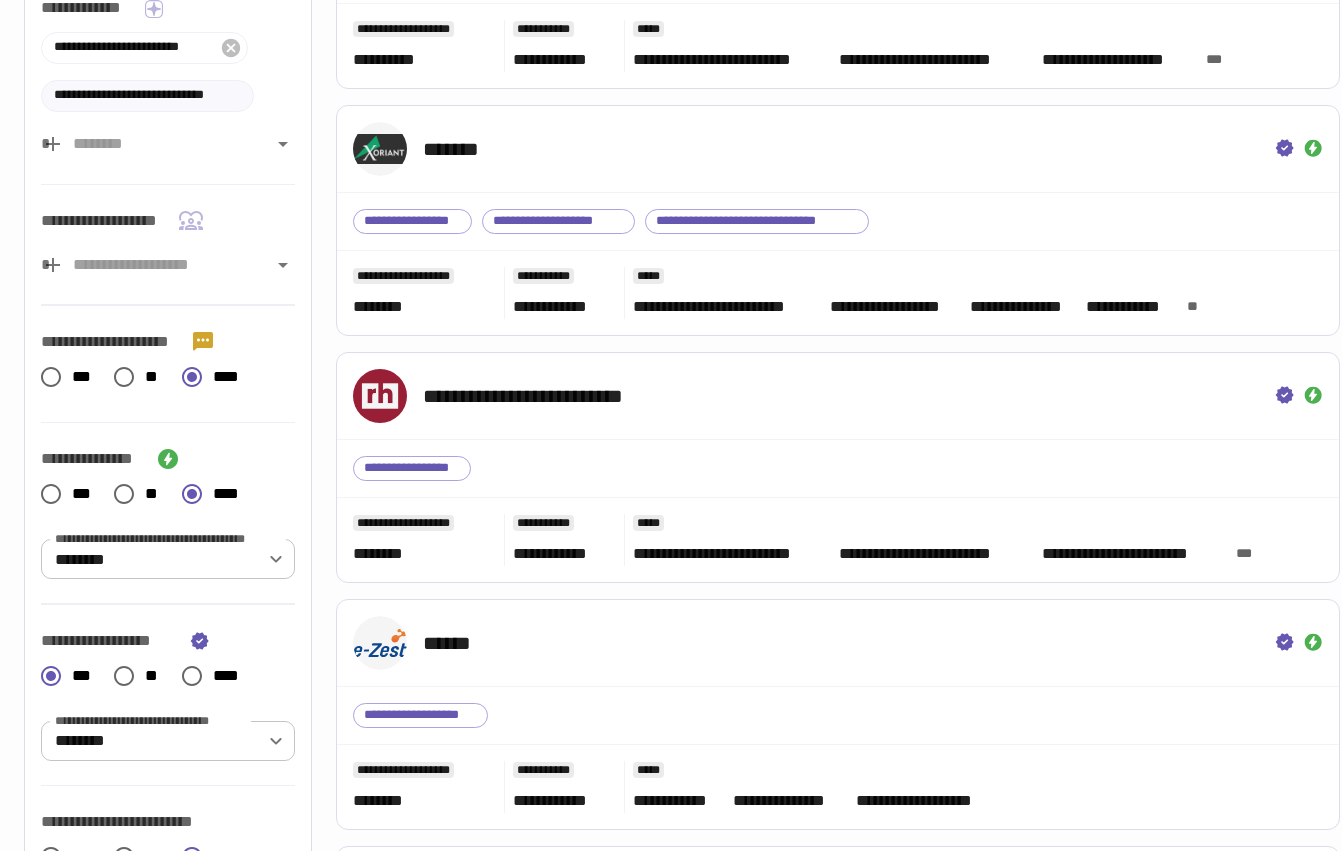 click 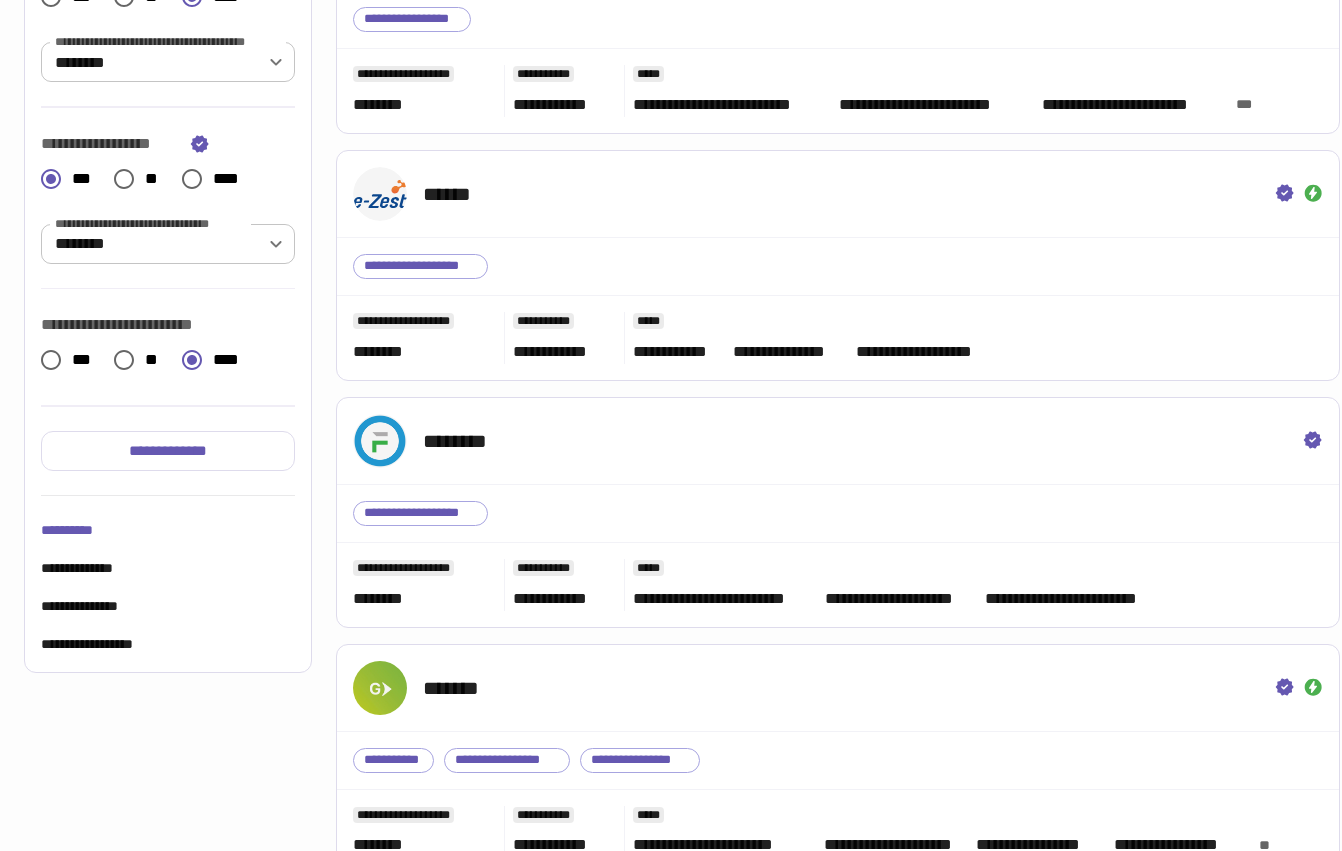 scroll, scrollTop: 0, scrollLeft: 0, axis: both 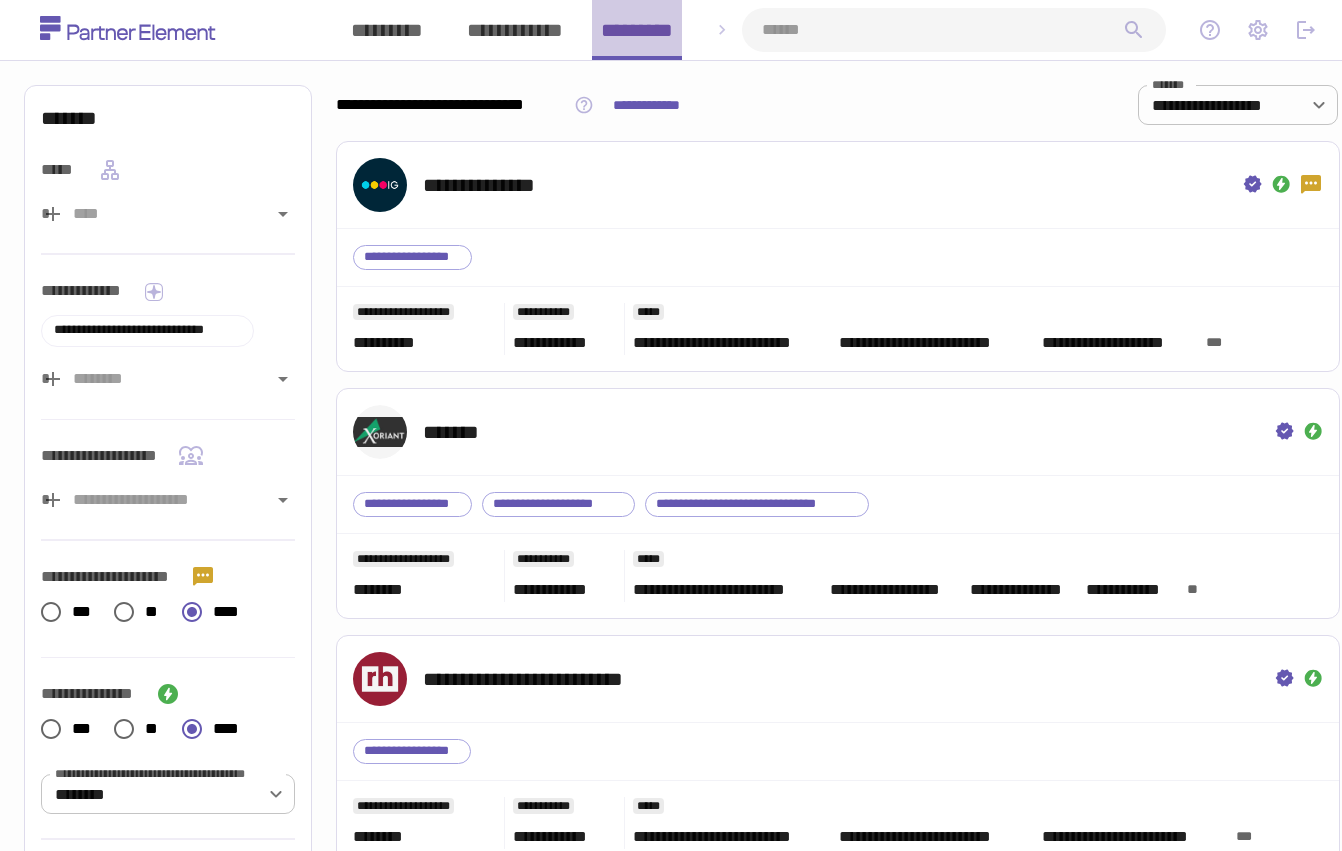 drag, startPoint x: 610, startPoint y: 33, endPoint x: 629, endPoint y: 35, distance: 19.104973 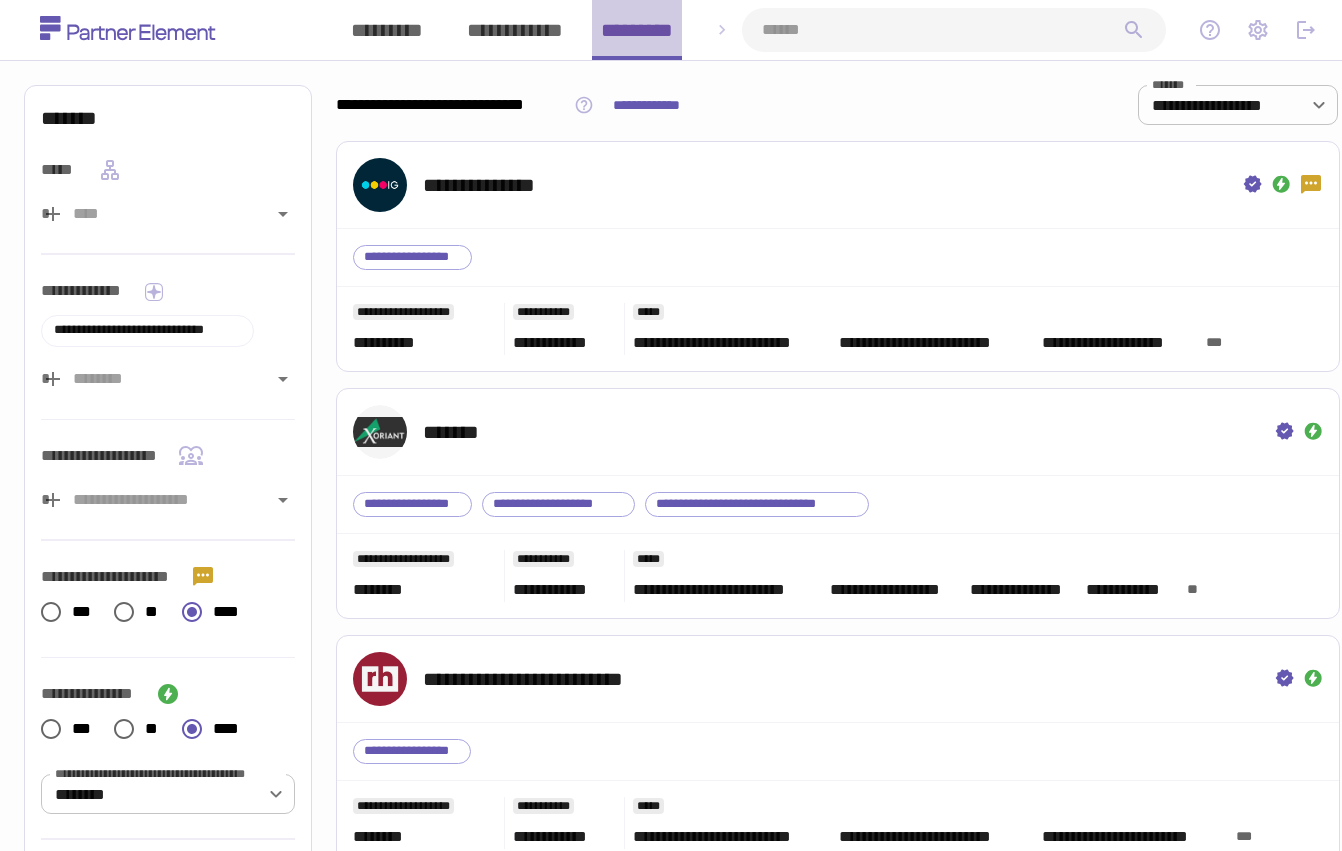 click on "*********" at bounding box center [637, 30] 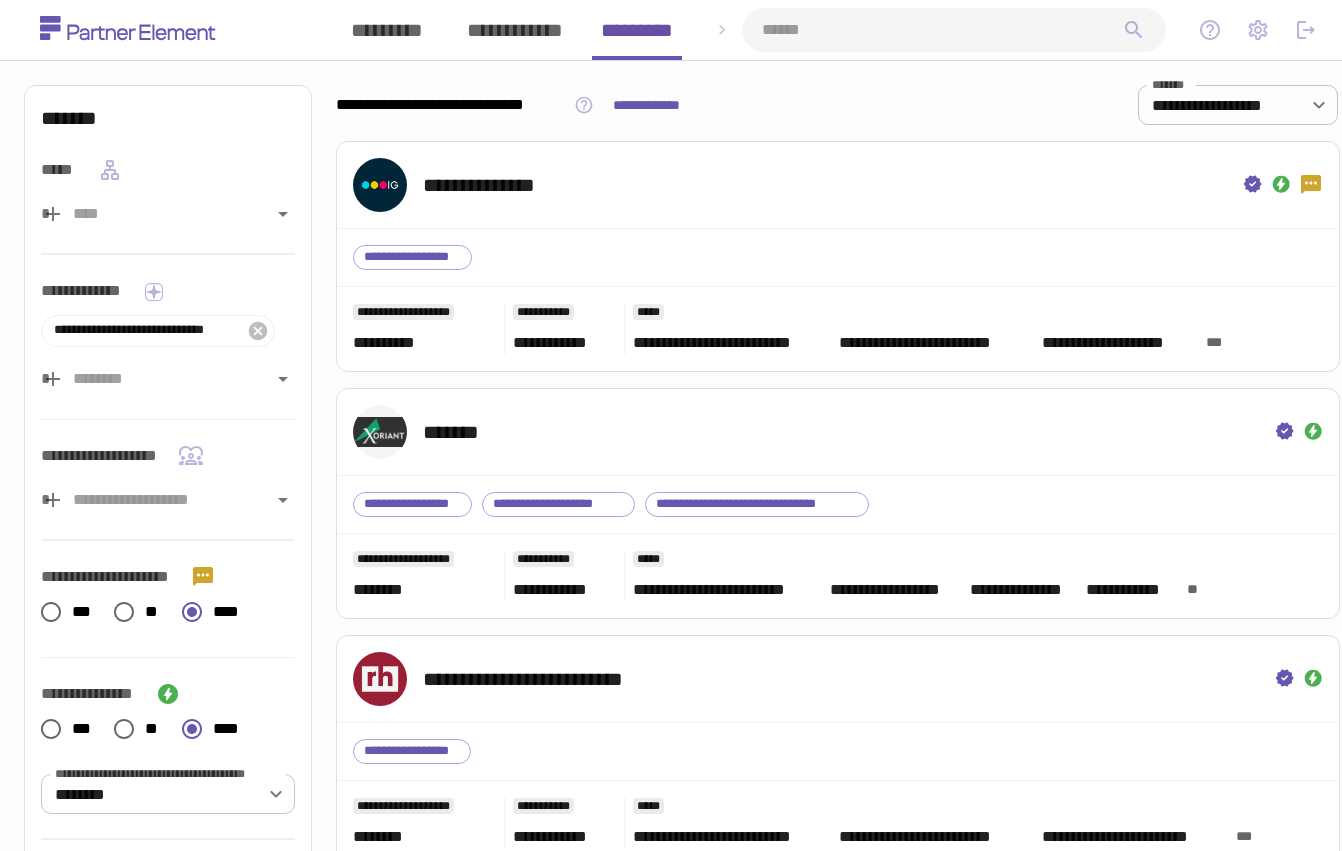 click 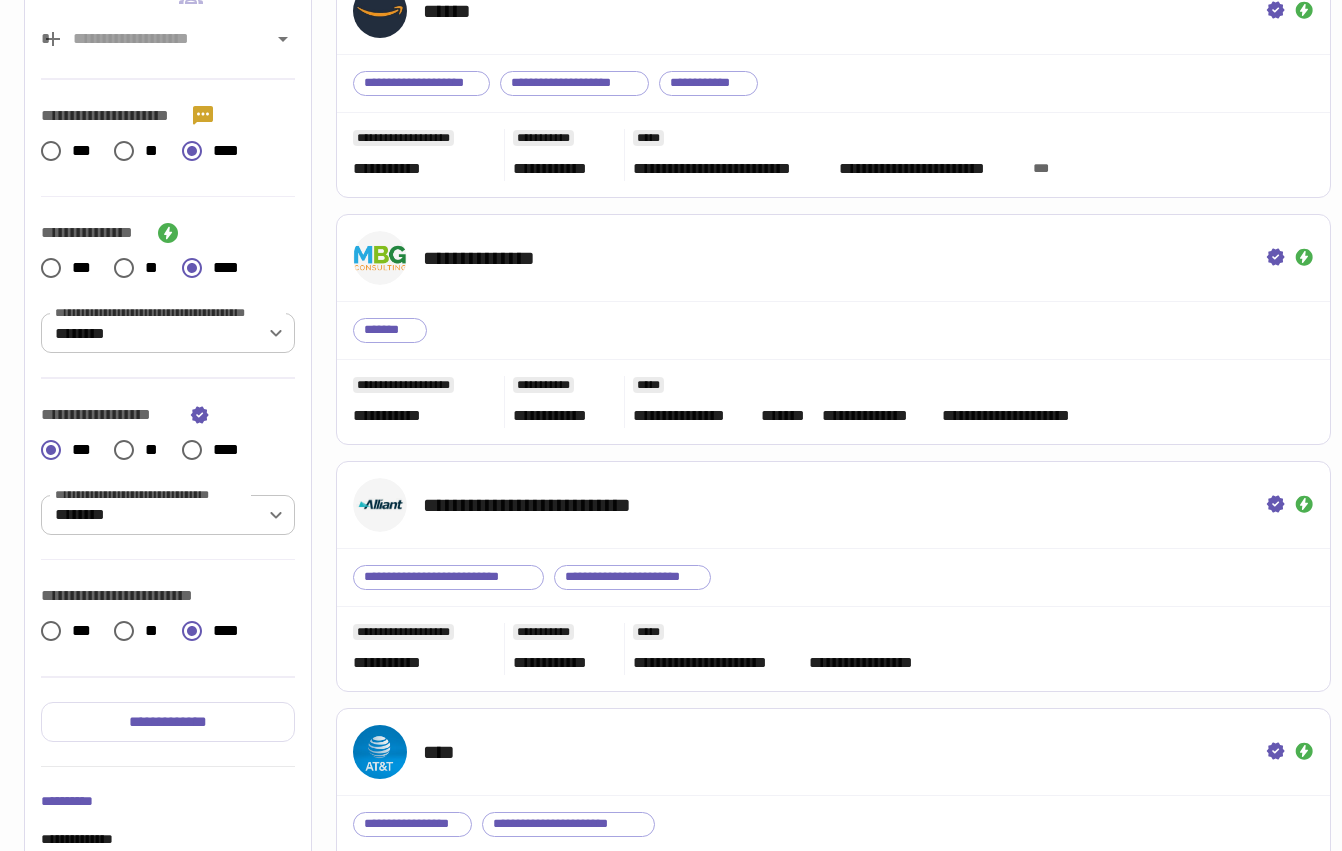 scroll, scrollTop: 0, scrollLeft: 0, axis: both 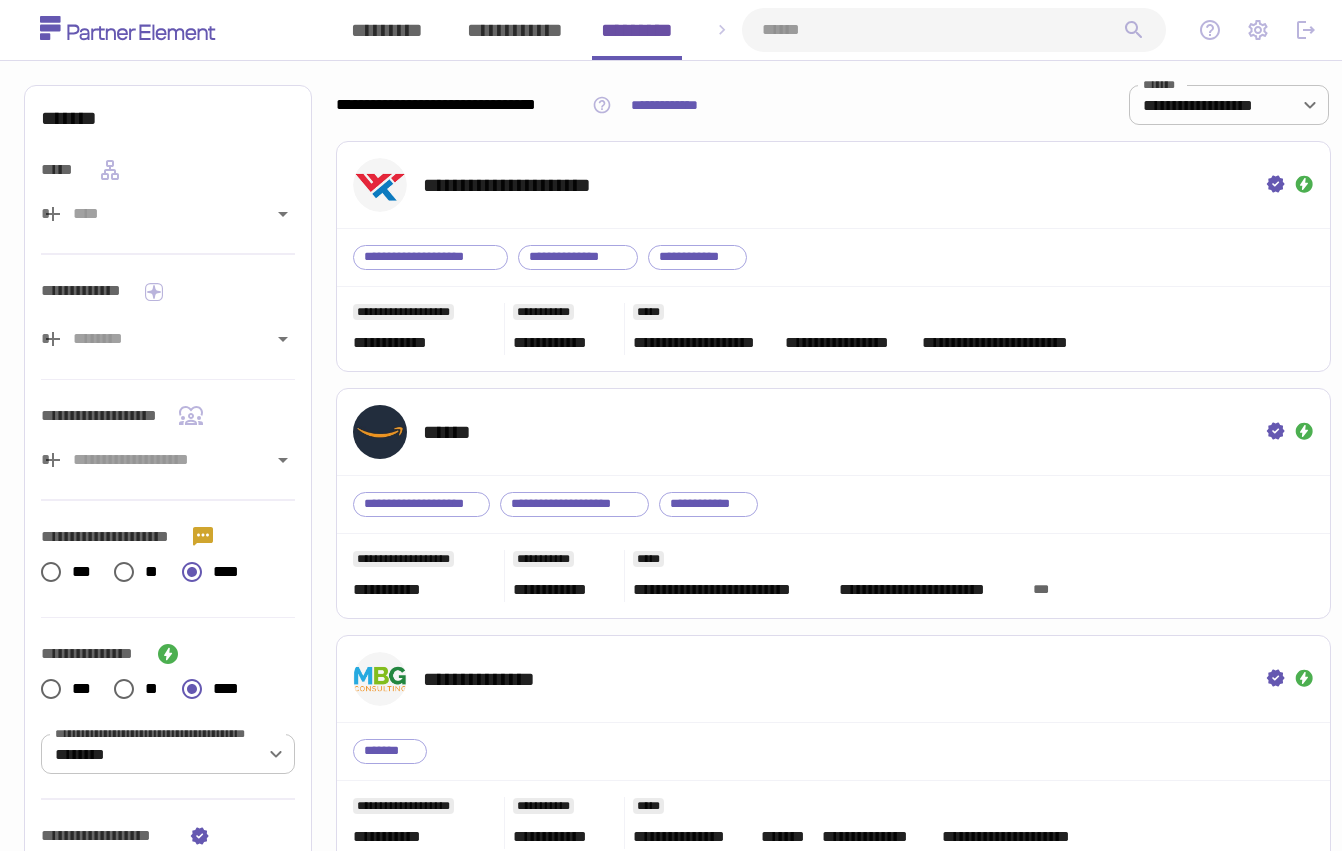 click at bounding box center [942, 30] 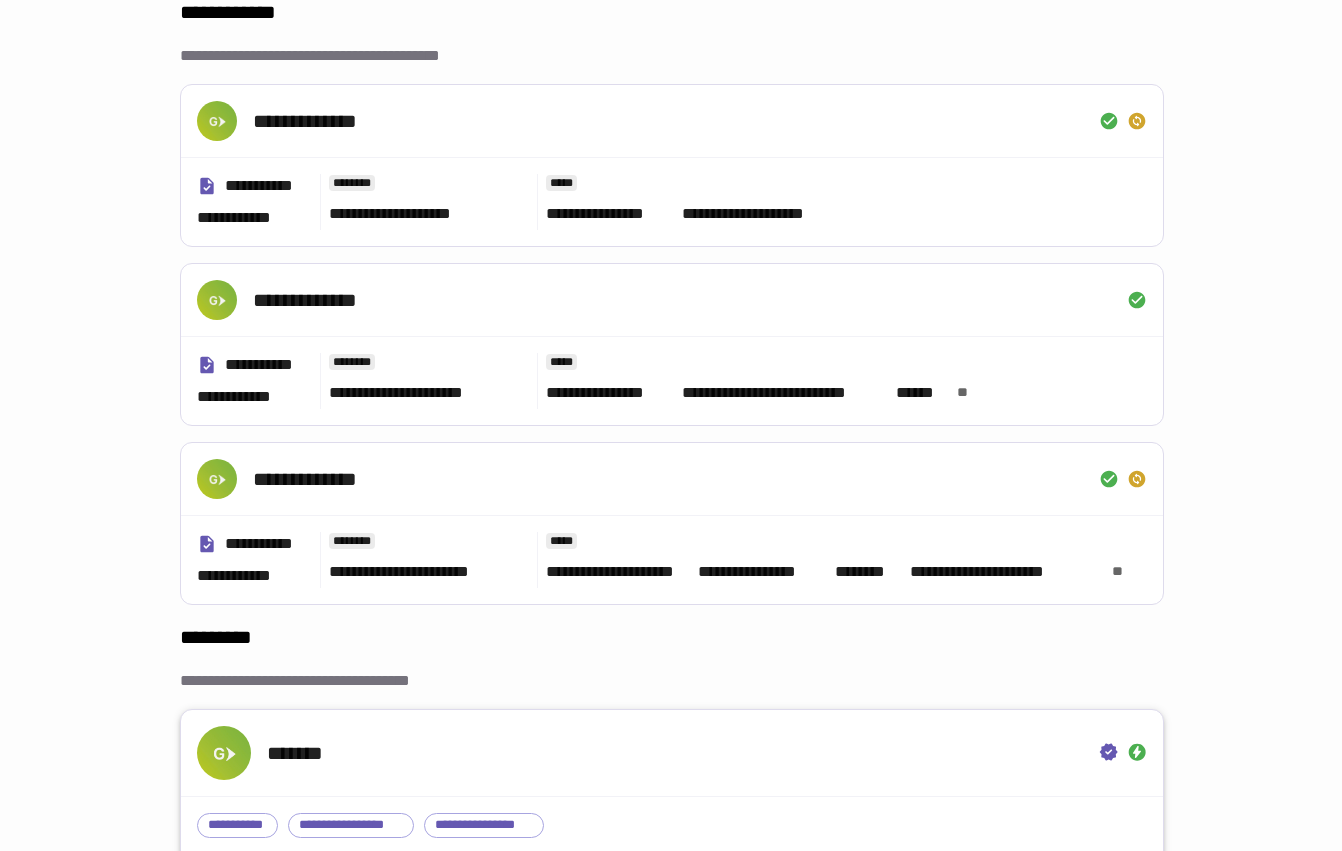 scroll, scrollTop: 0, scrollLeft: 0, axis: both 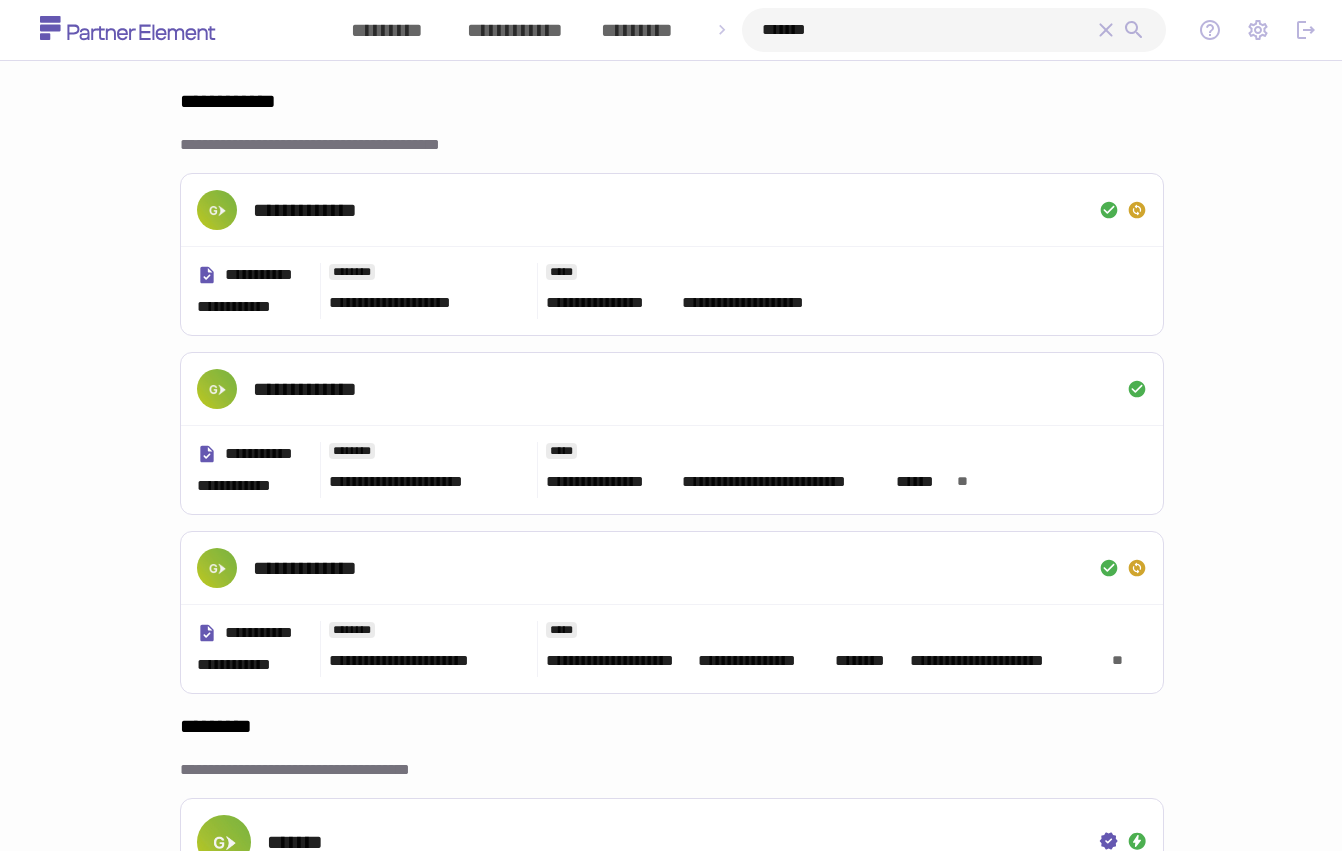 drag, startPoint x: 790, startPoint y: 27, endPoint x: 693, endPoint y: 25, distance: 97.020615 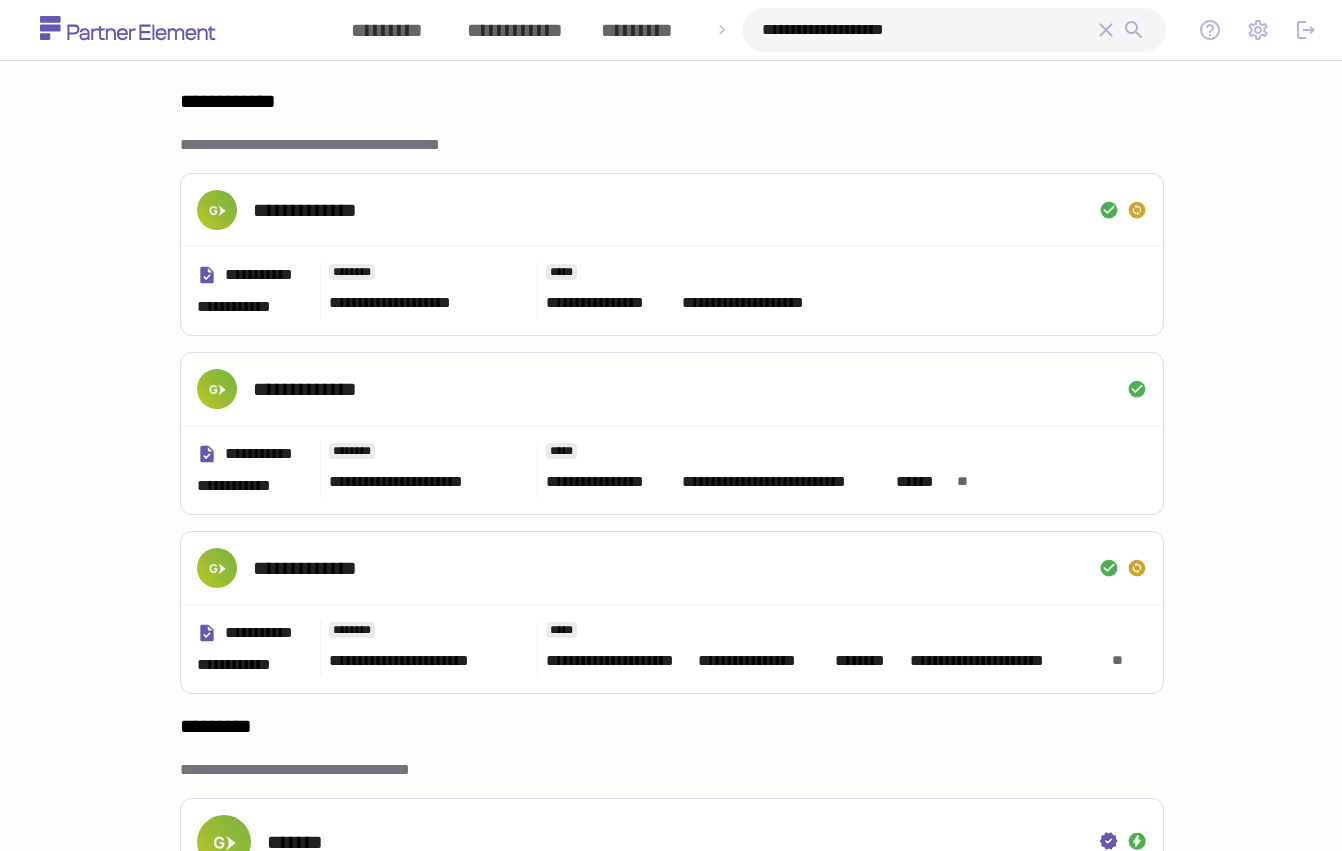 type on "**********" 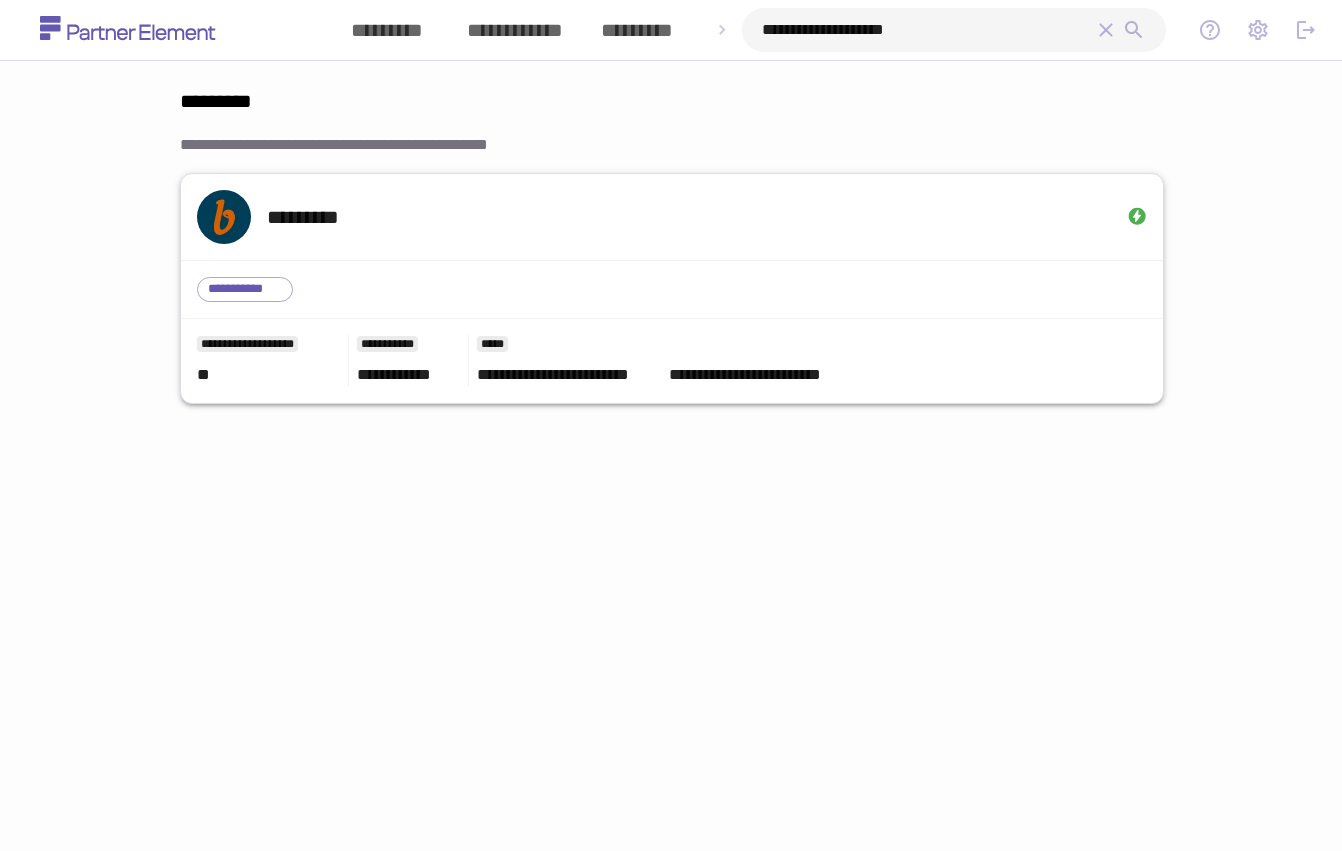 click on "*********" at bounding box center (672, 217) 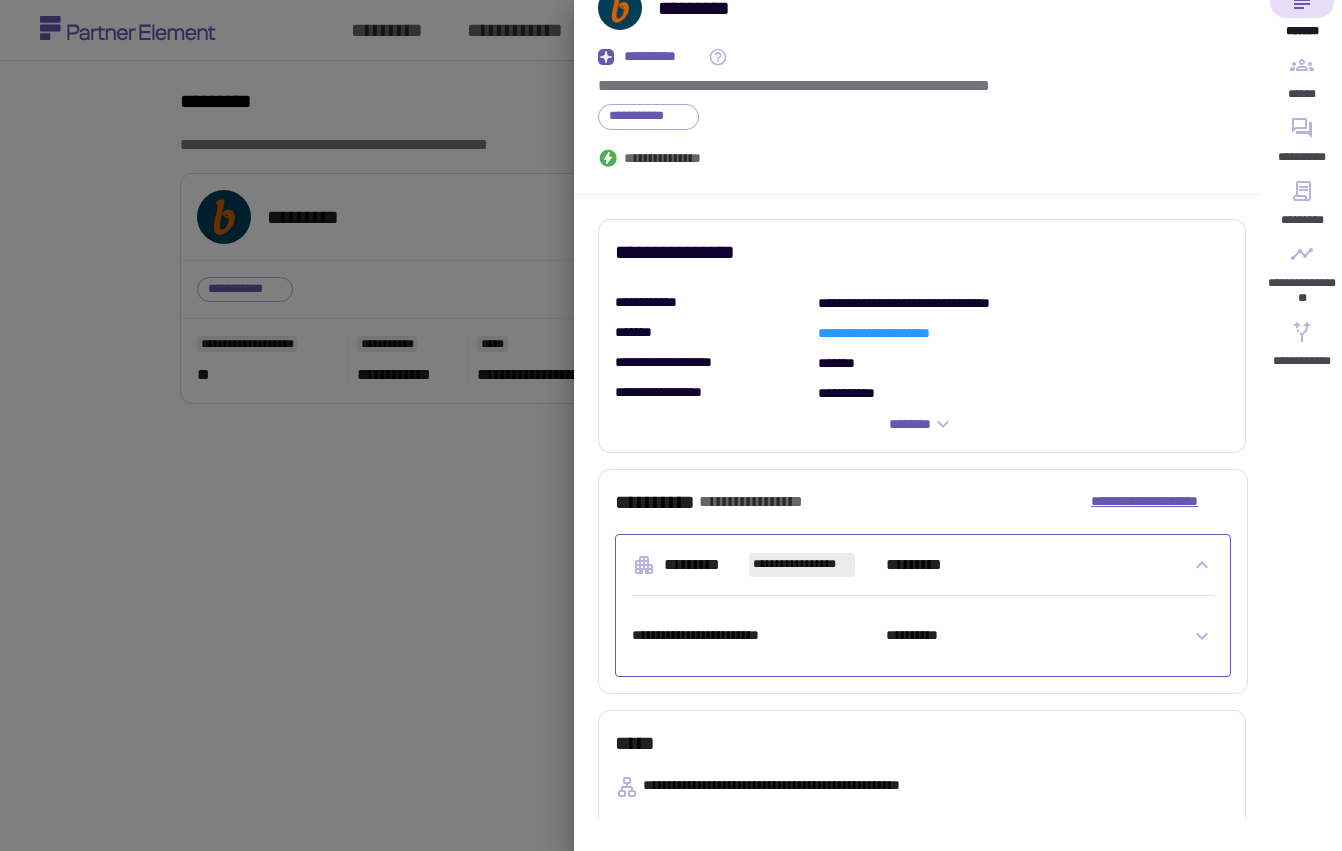 scroll, scrollTop: 164, scrollLeft: 0, axis: vertical 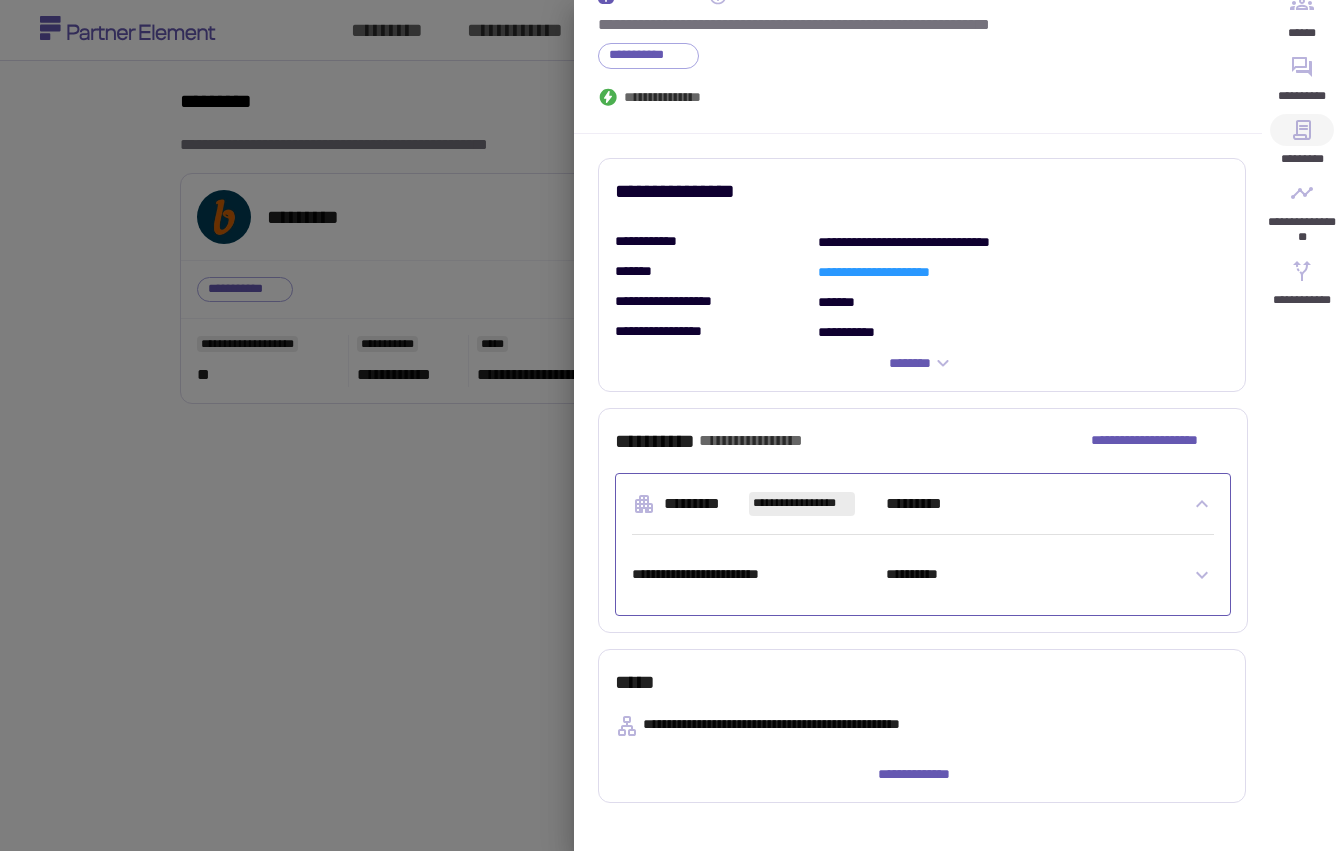 click 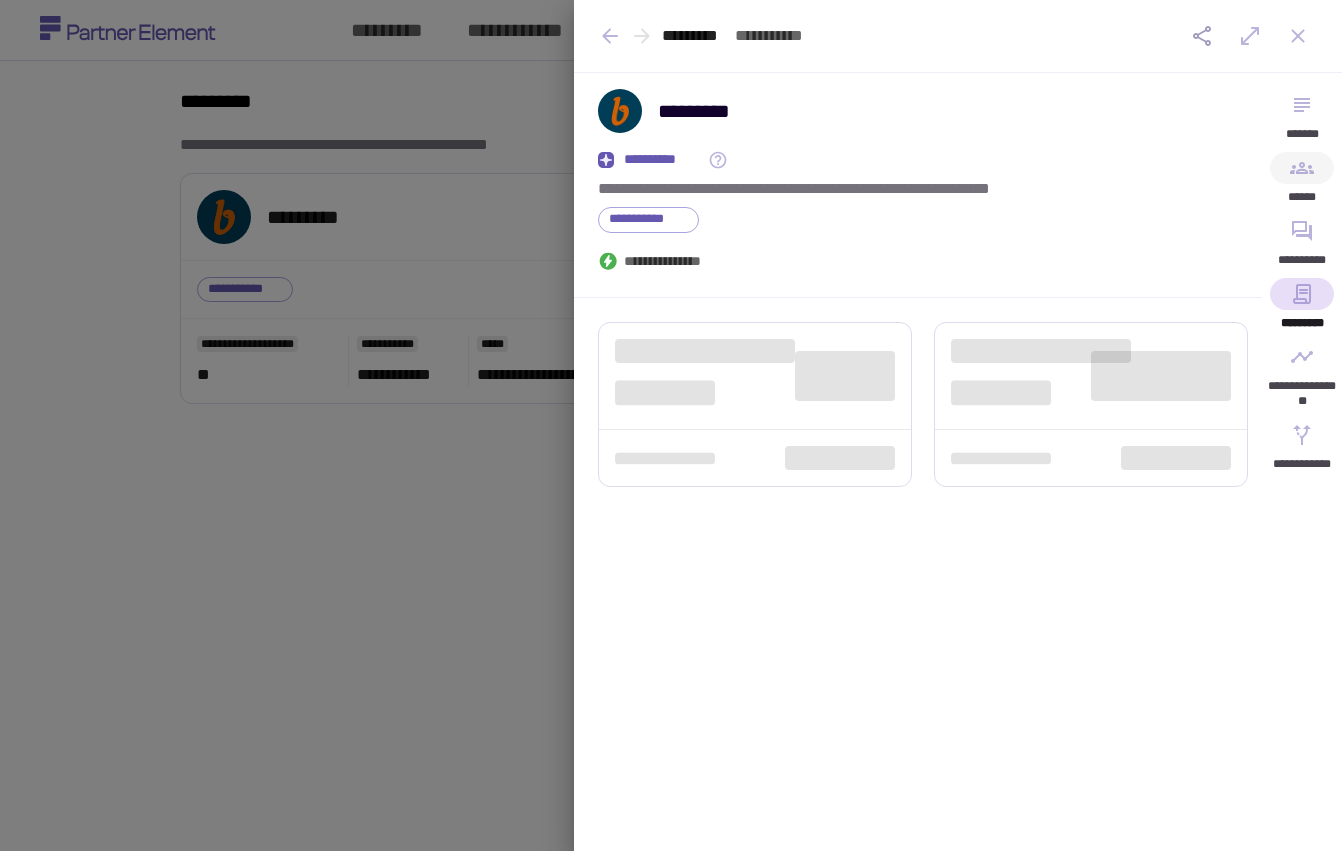 scroll, scrollTop: 0, scrollLeft: 0, axis: both 